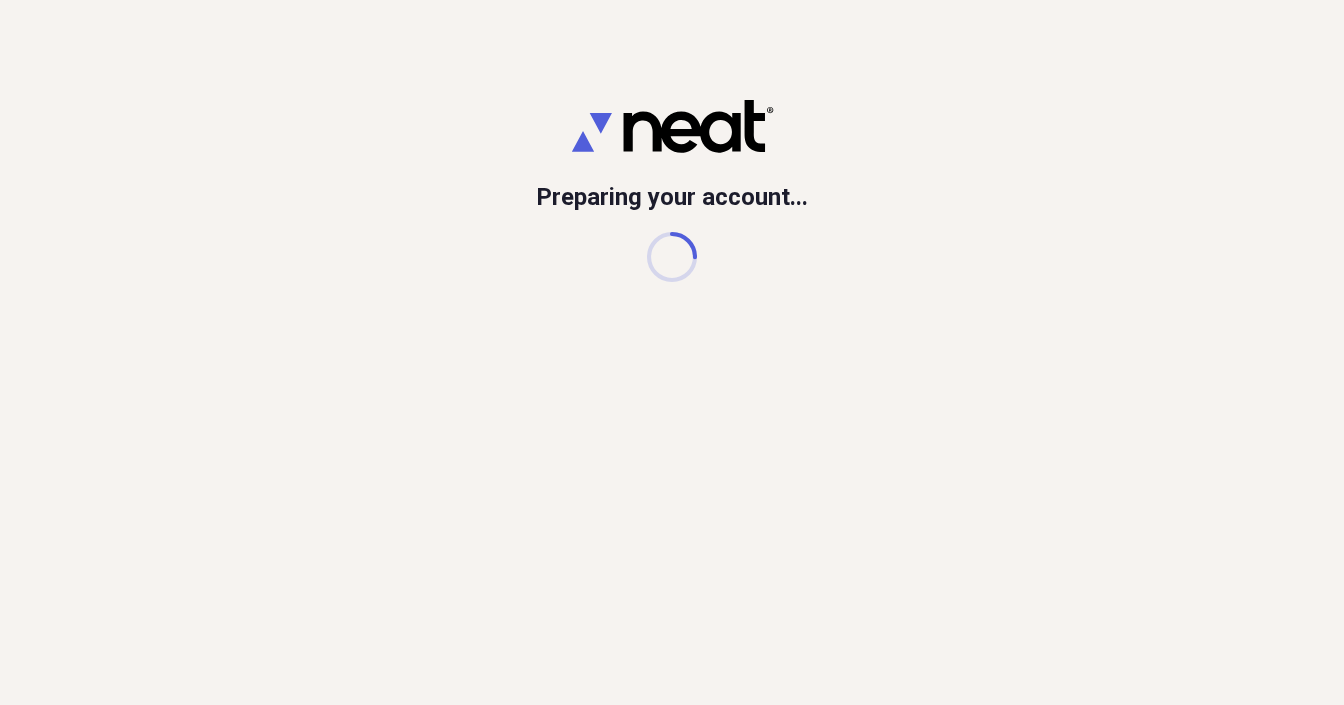 scroll, scrollTop: 0, scrollLeft: 0, axis: both 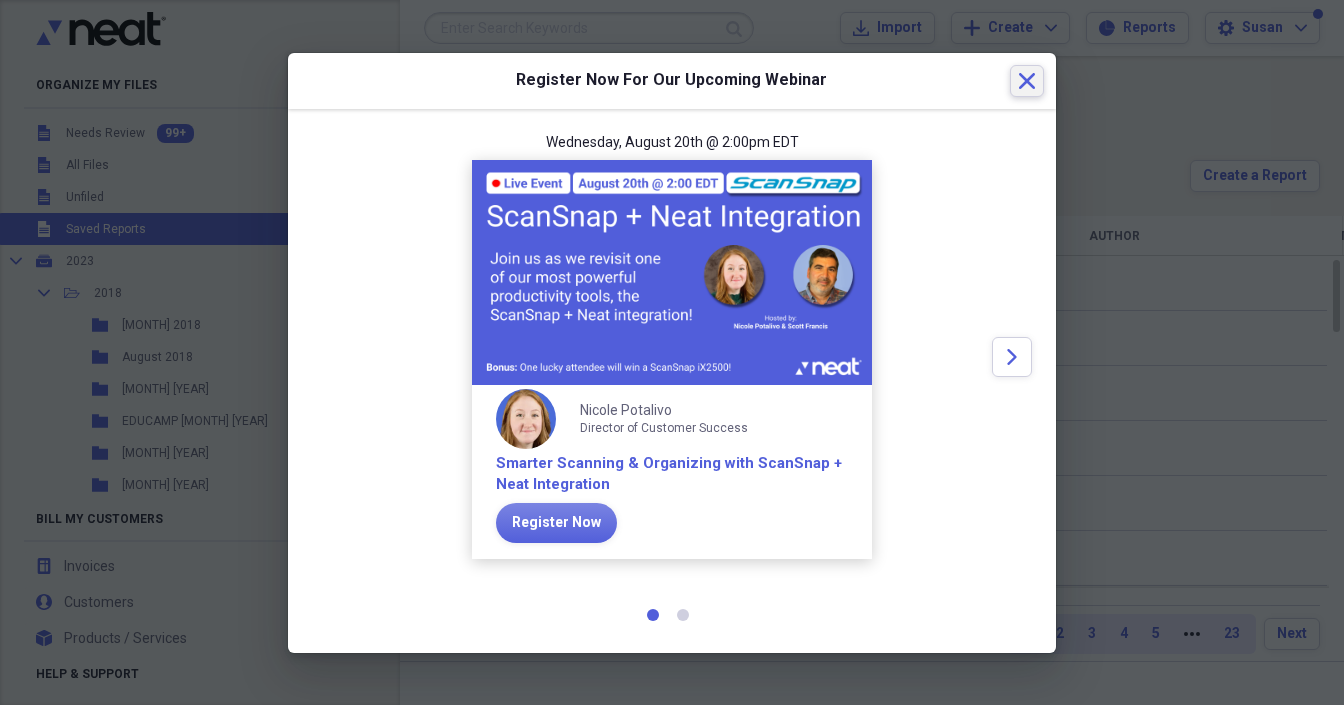 click on "Close" 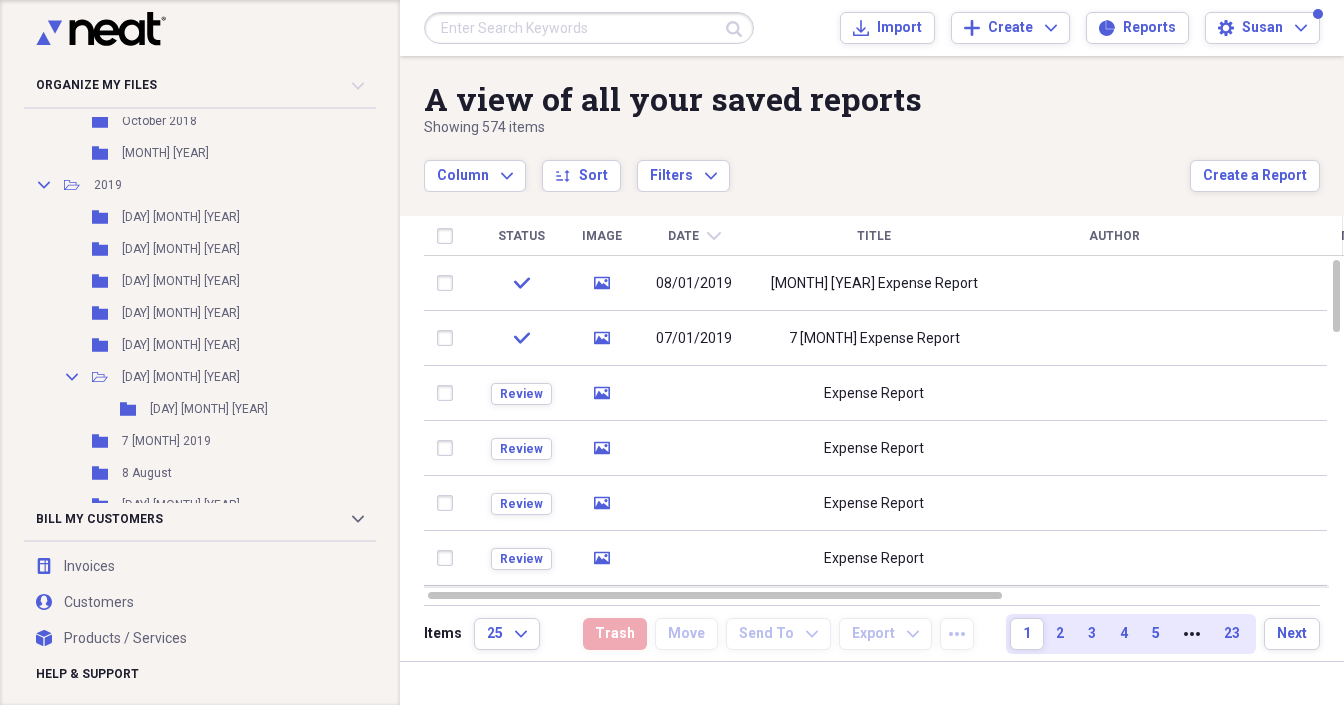 scroll, scrollTop: 598, scrollLeft: 0, axis: vertical 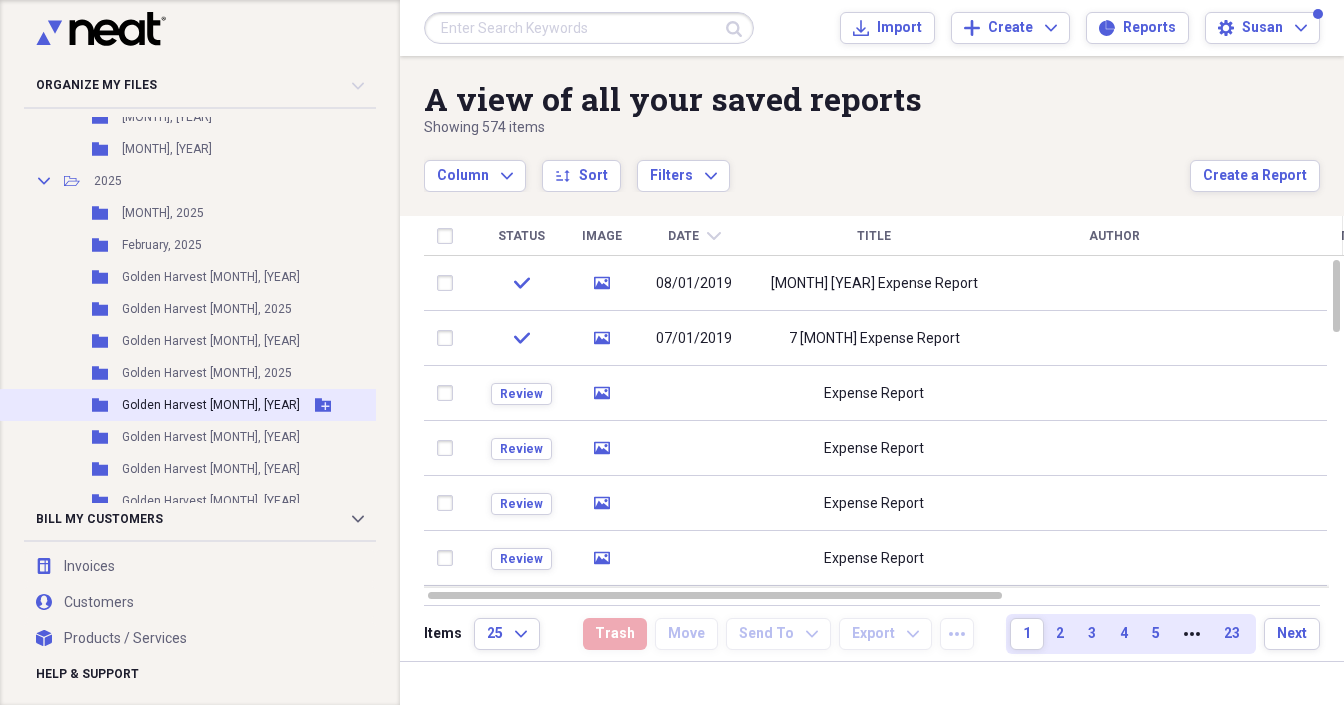 click on "Golden Harvest [MONTH], [YEAR]" at bounding box center [211, 405] 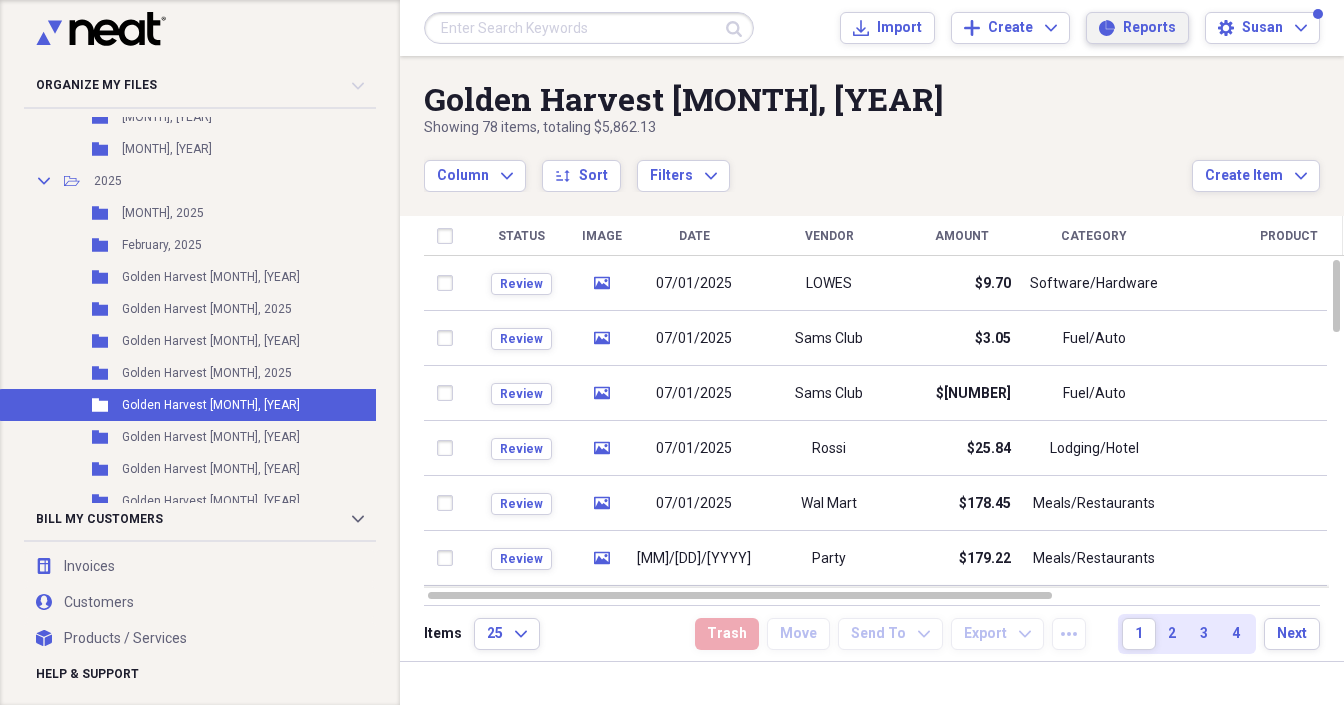 drag, startPoint x: 1153, startPoint y: 16, endPoint x: 1145, endPoint y: 9, distance: 10.630146 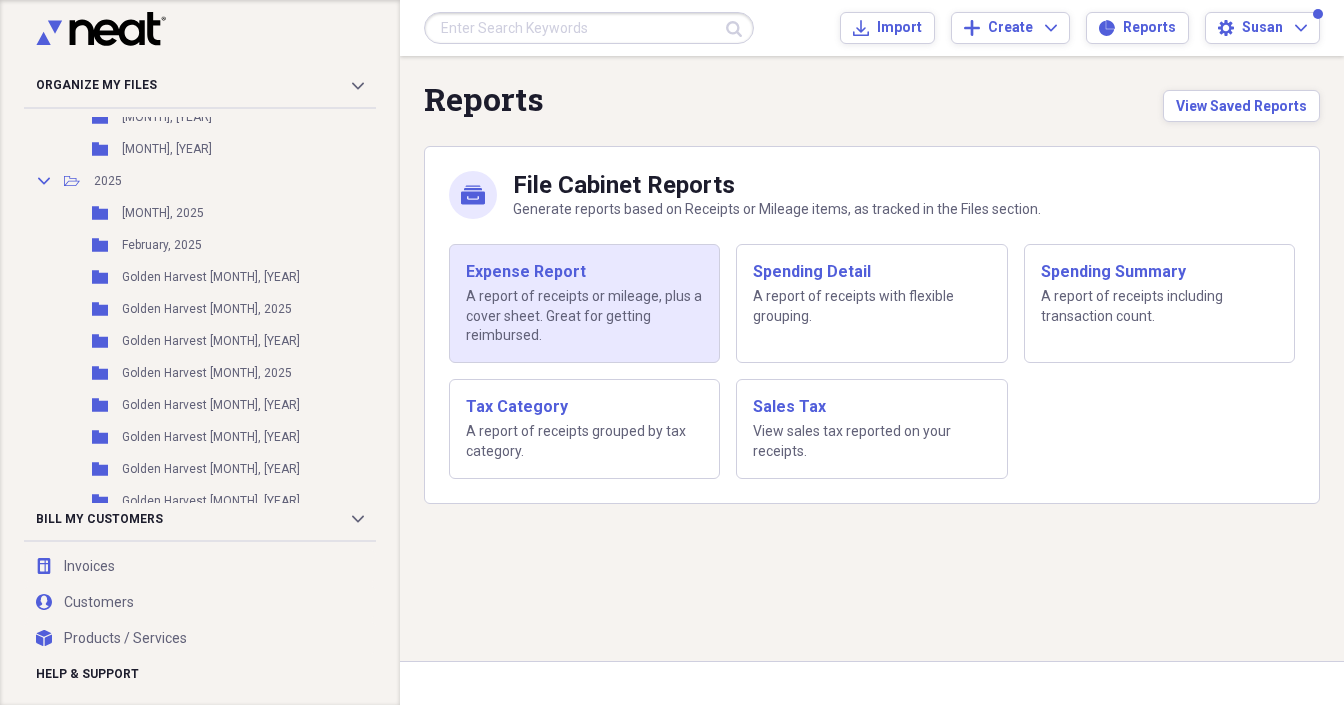 drag, startPoint x: 604, startPoint y: 269, endPoint x: 593, endPoint y: 274, distance: 12.083046 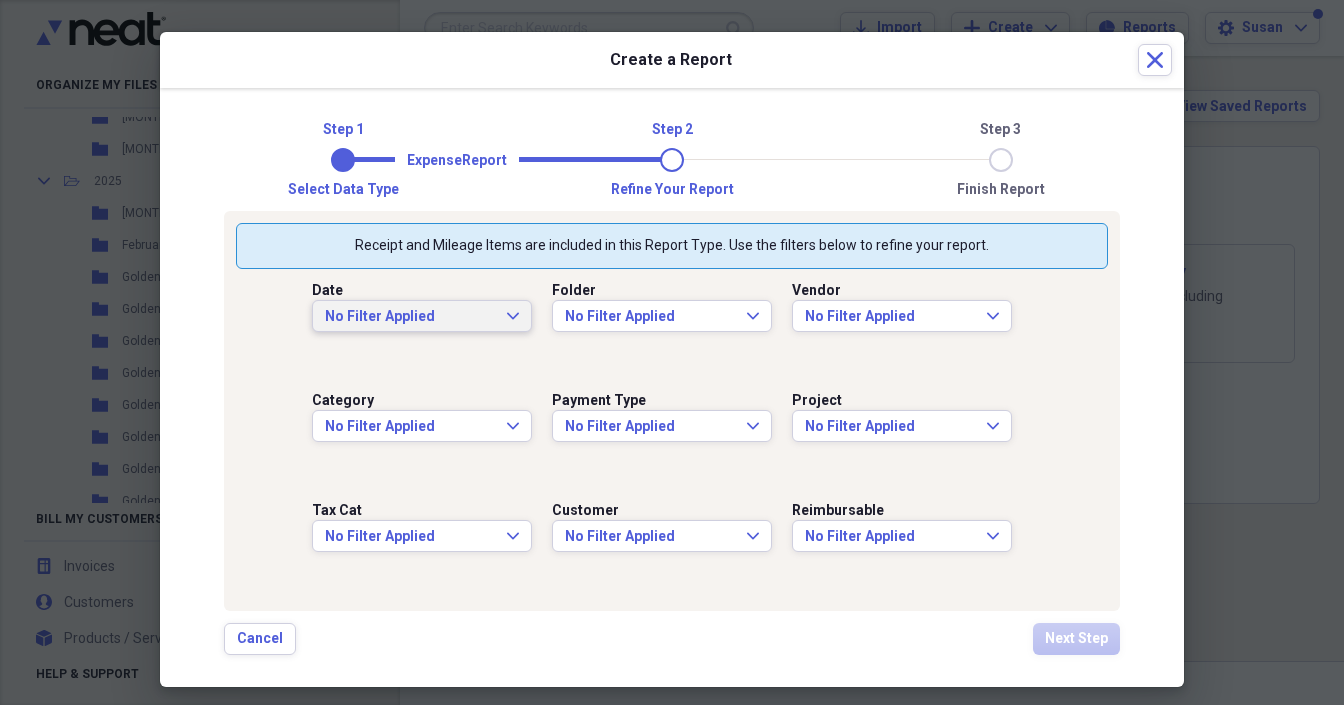 click on "No Filter Applied Expand" at bounding box center [422, 317] 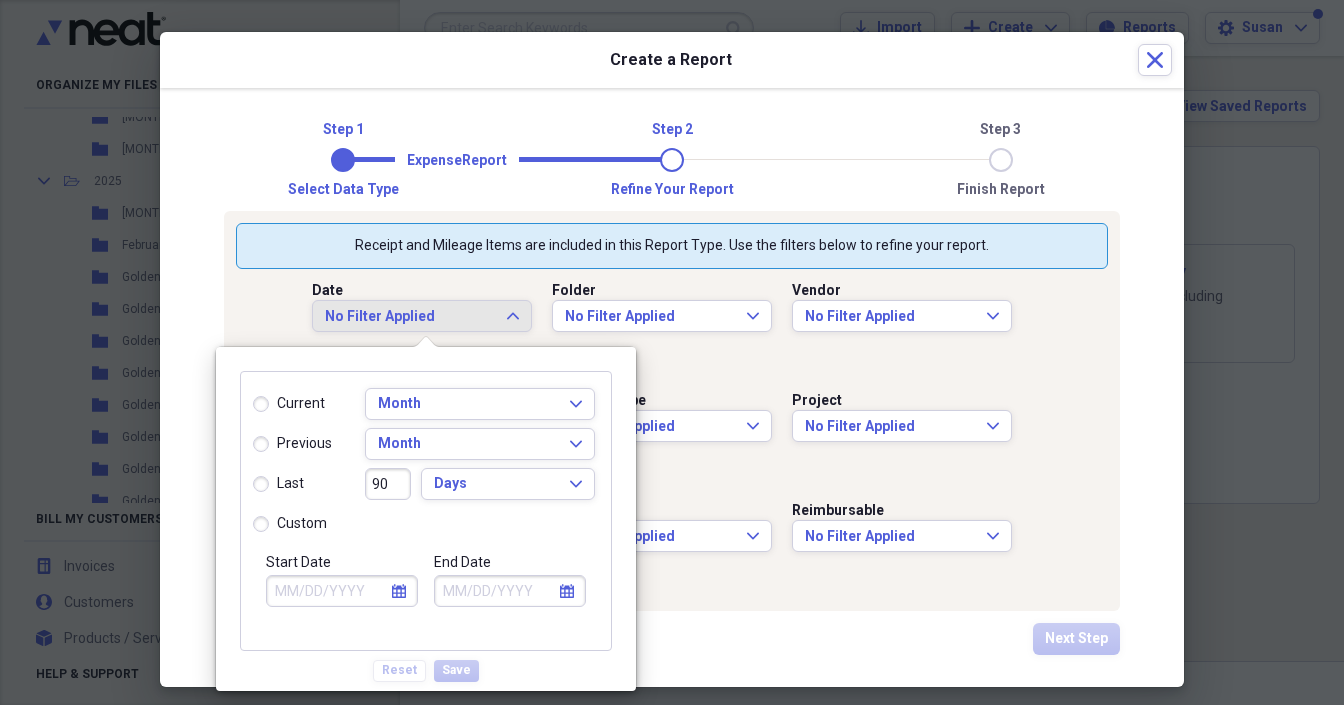 select on "7" 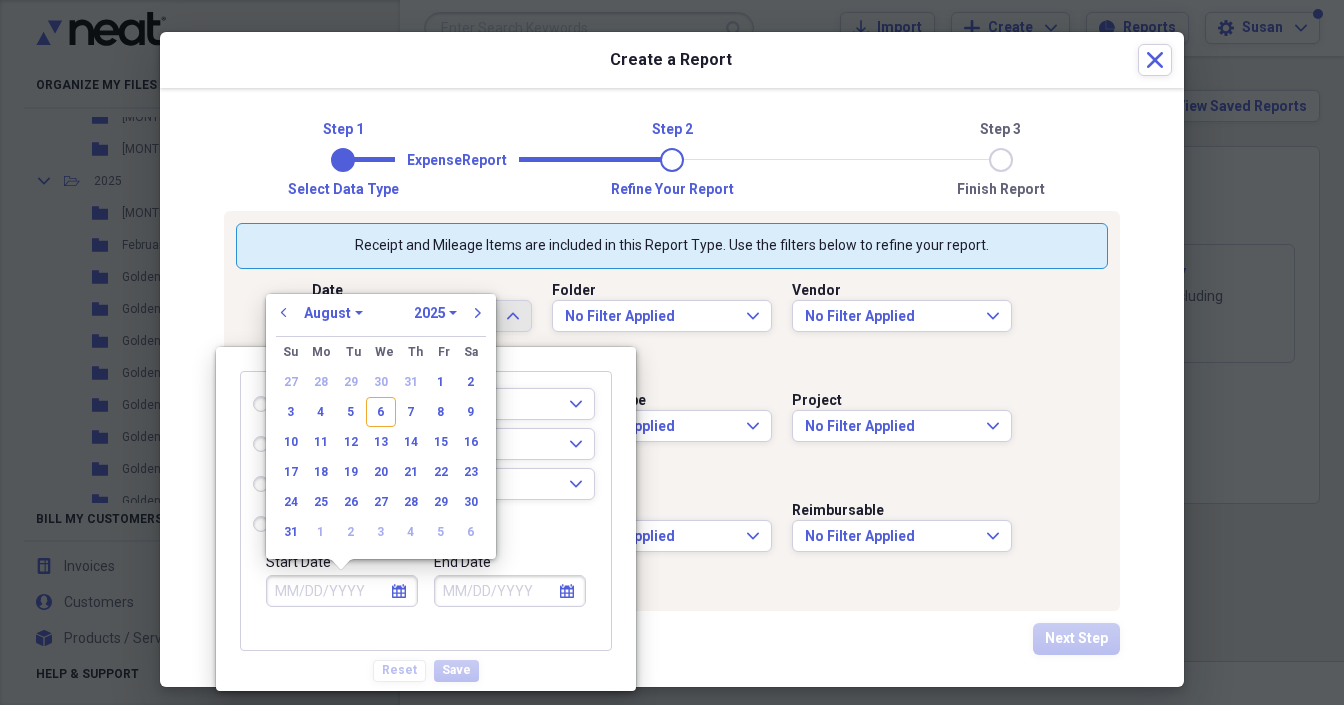 click on "Start Date" at bounding box center [342, 591] 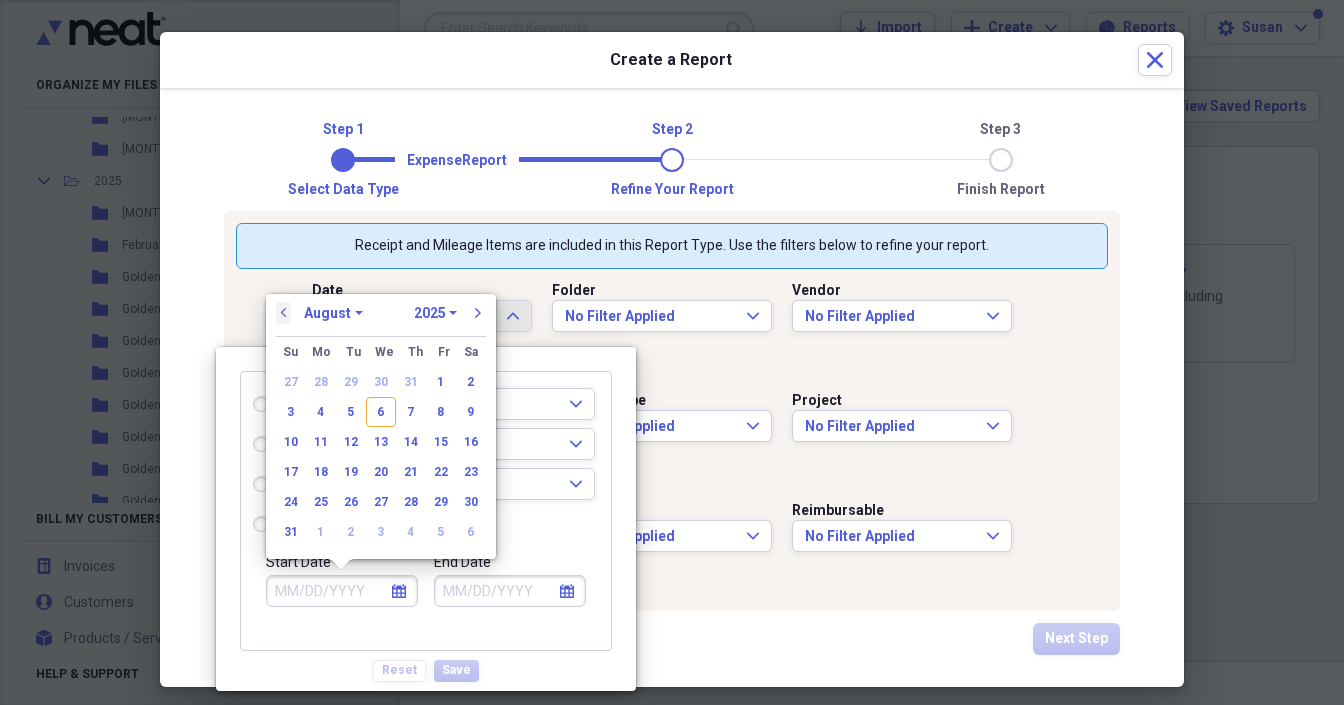 click on "previous" at bounding box center [284, 313] 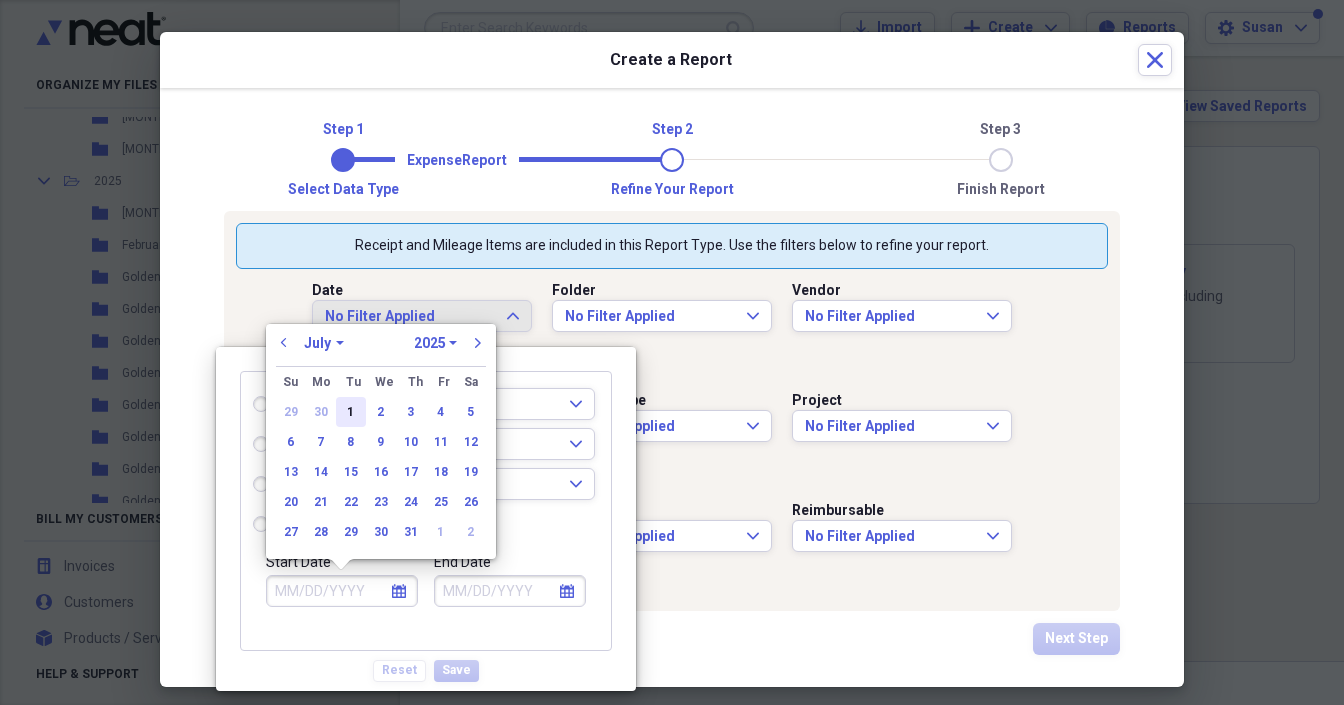 click on "1" at bounding box center [351, 412] 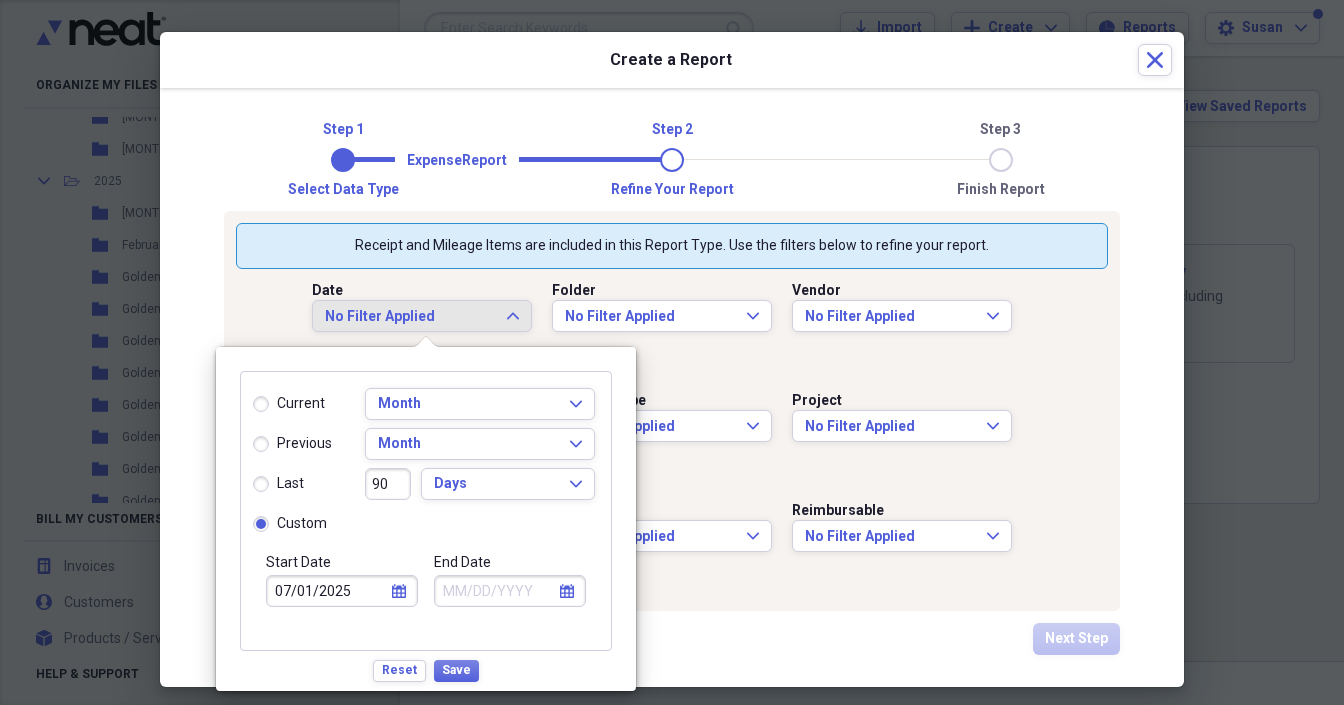 select on "7" 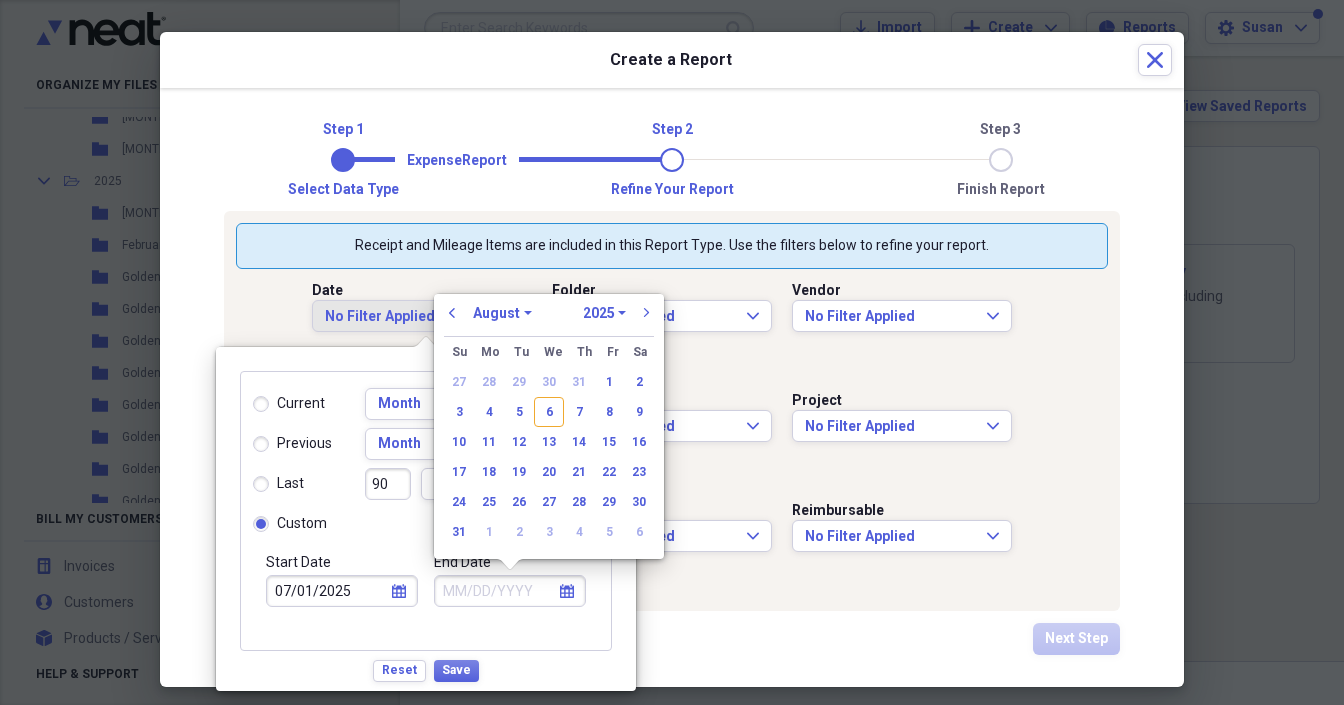 click on "End Date" at bounding box center (510, 591) 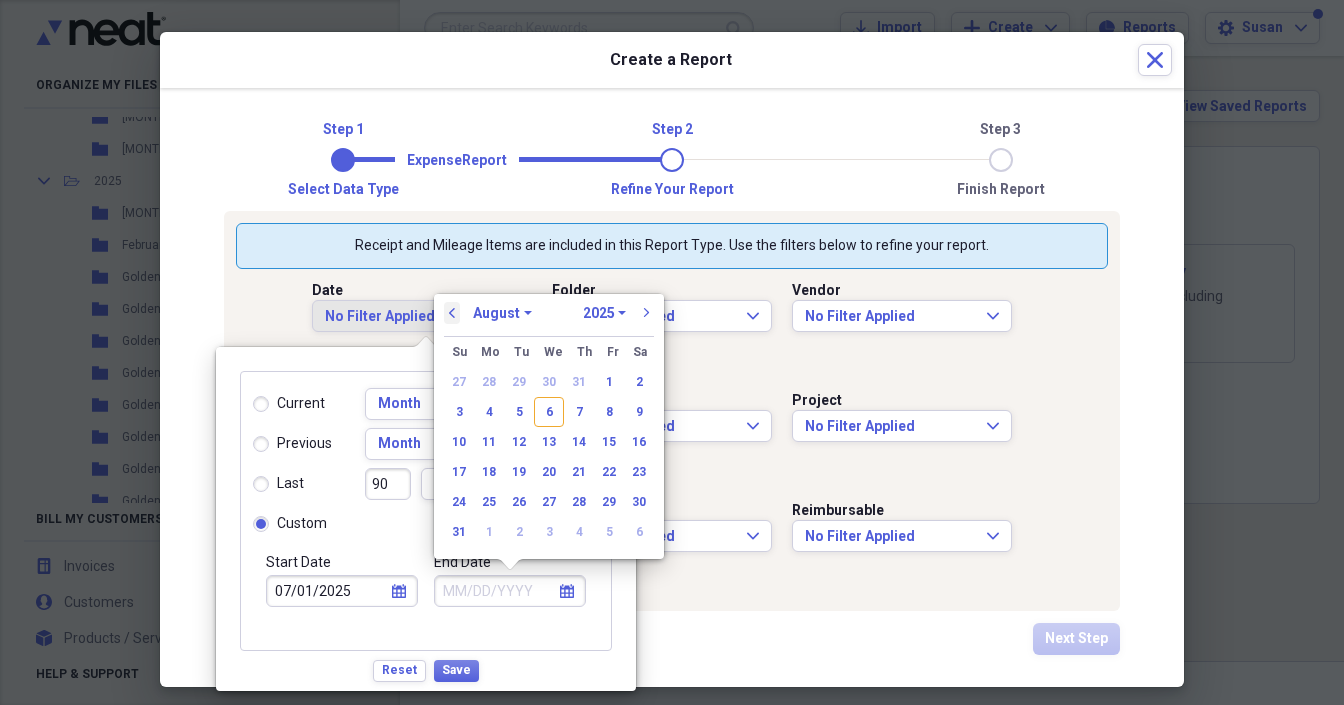 click on "previous" at bounding box center [452, 313] 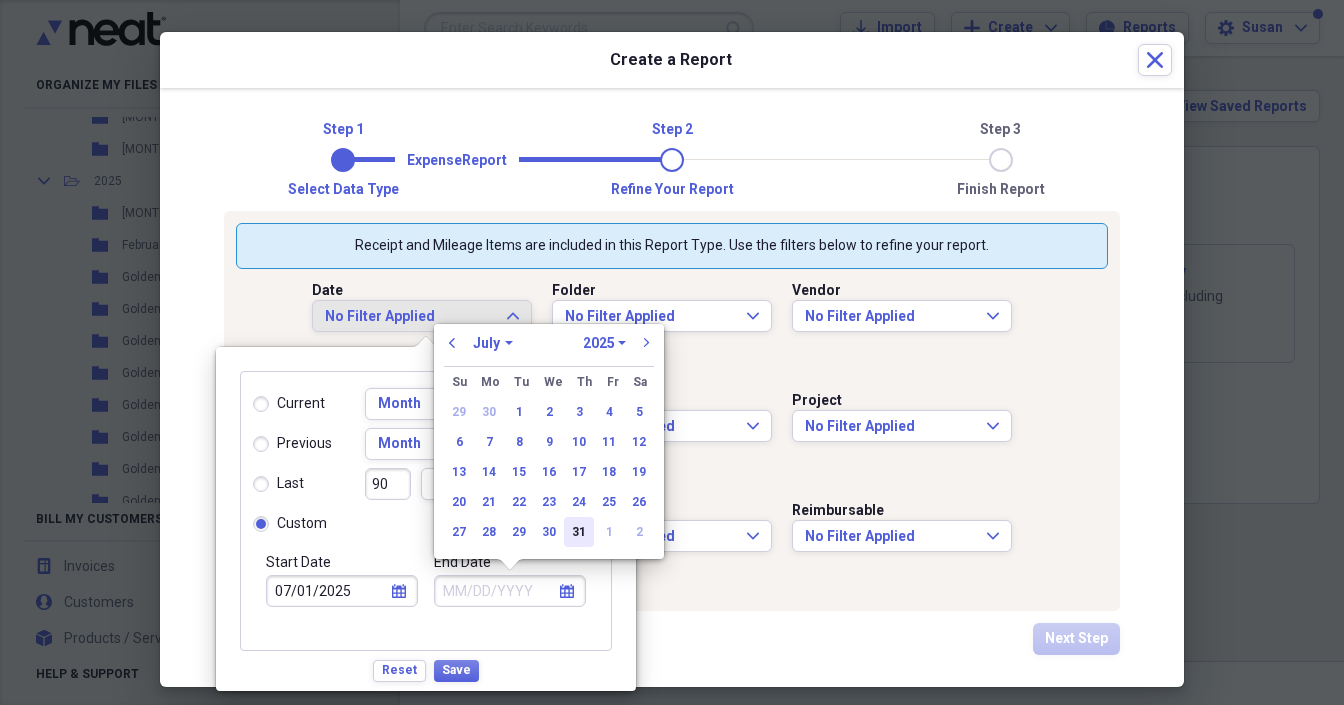 click on "31" at bounding box center [579, 532] 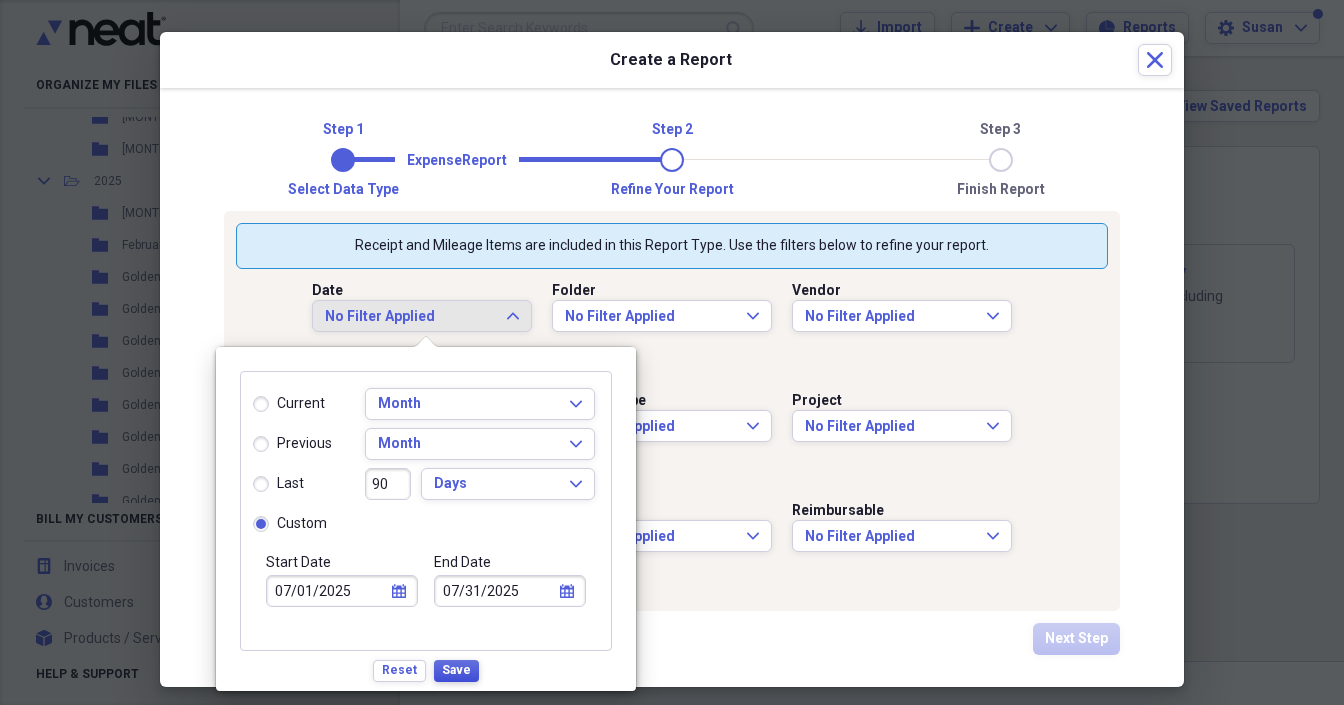 click on "Save" at bounding box center [456, 671] 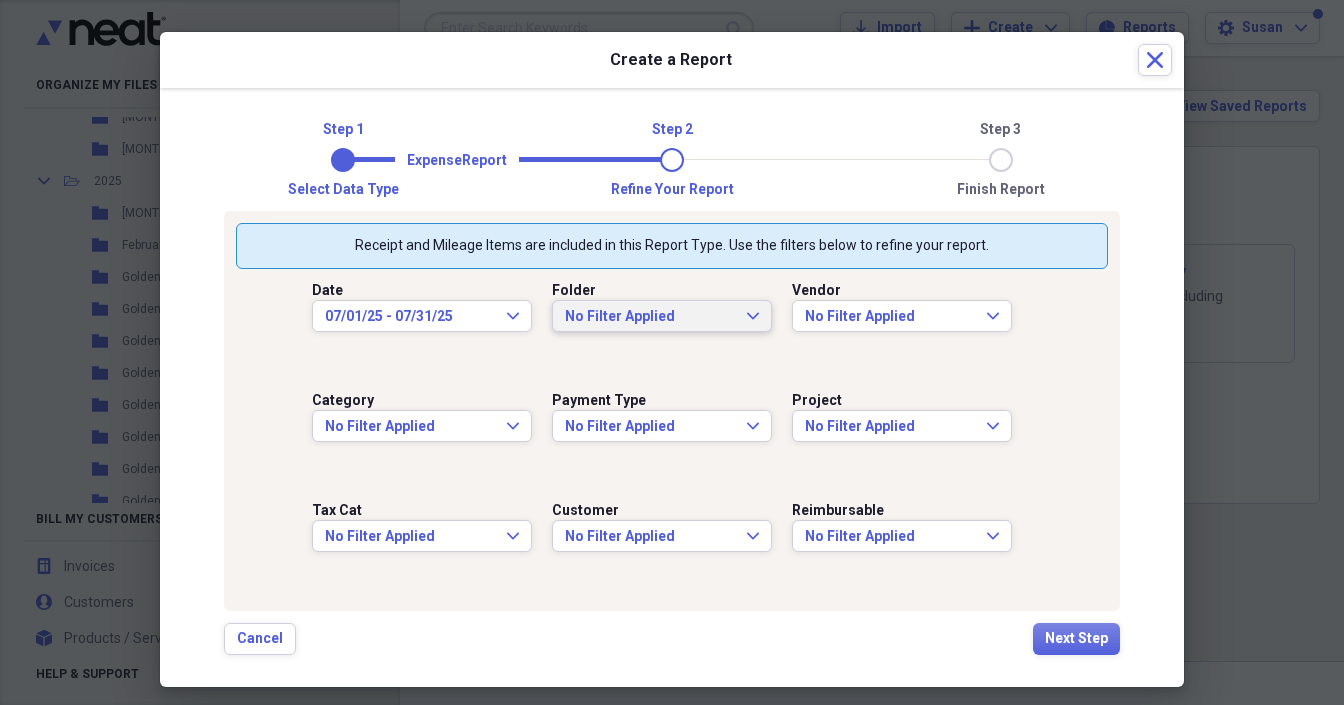 click on "No Filter Applied Expand" at bounding box center (662, 317) 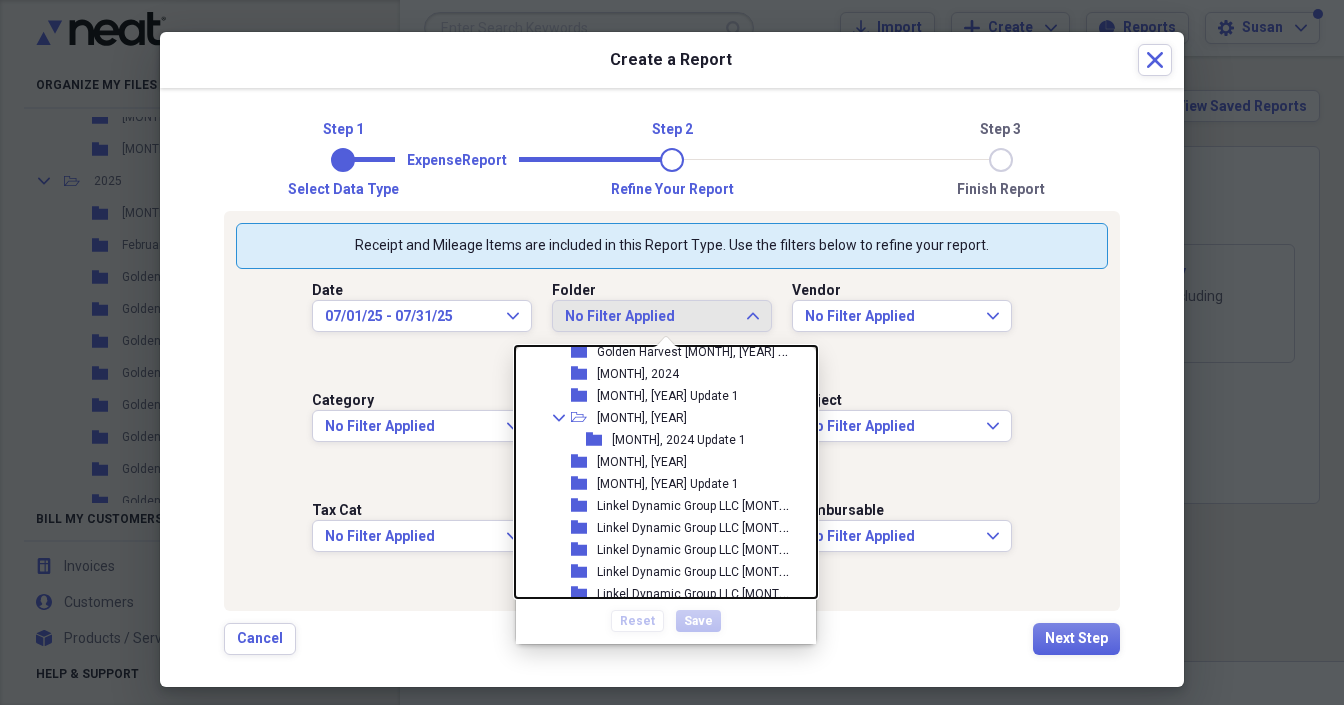 scroll, scrollTop: 928, scrollLeft: 0, axis: vertical 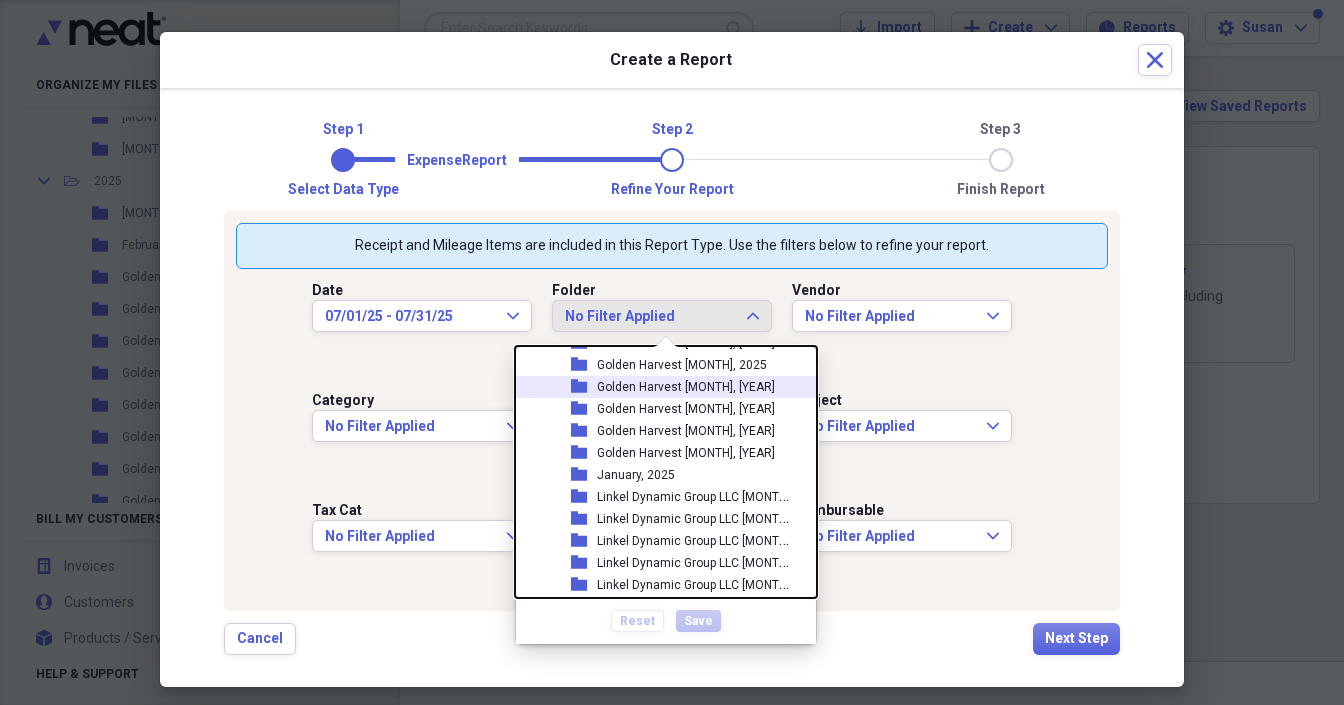 click on "Golden Harvest [MONTH], [YEAR]" at bounding box center (686, 387) 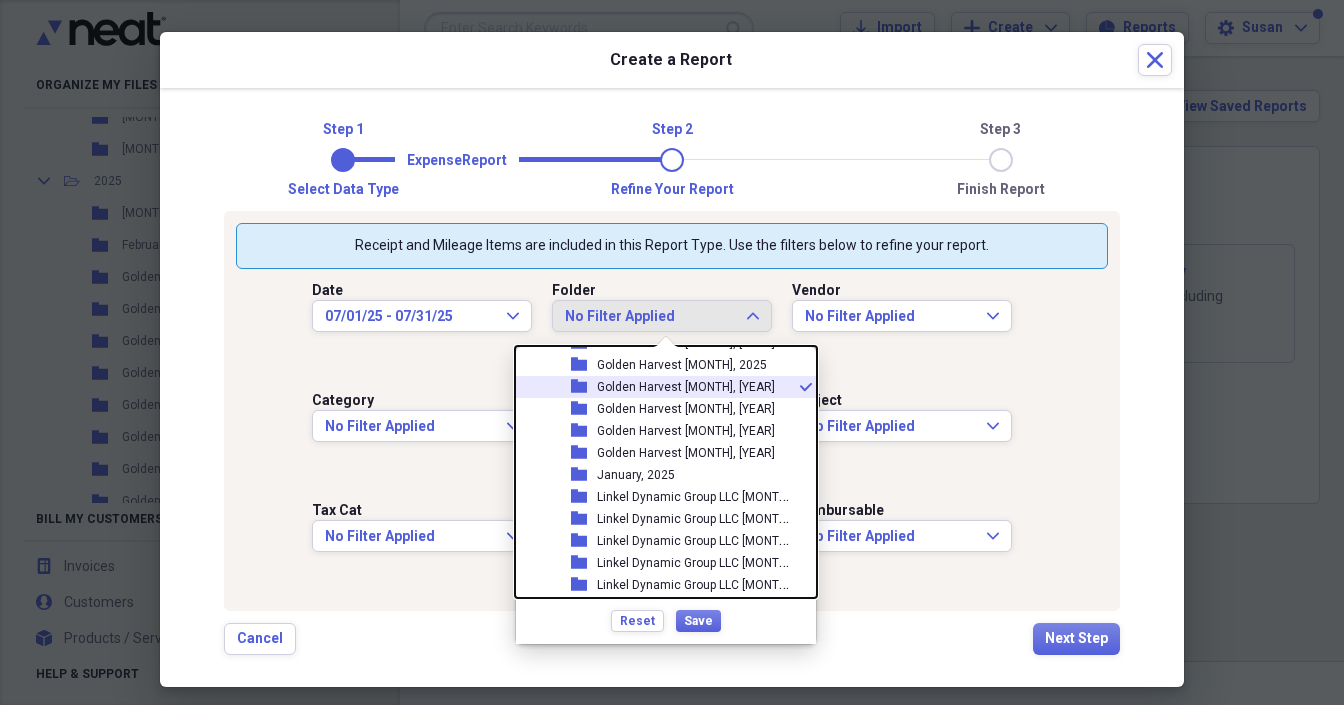 click on "Golden Harvest [MONTH], [YEAR]" at bounding box center (686, 387) 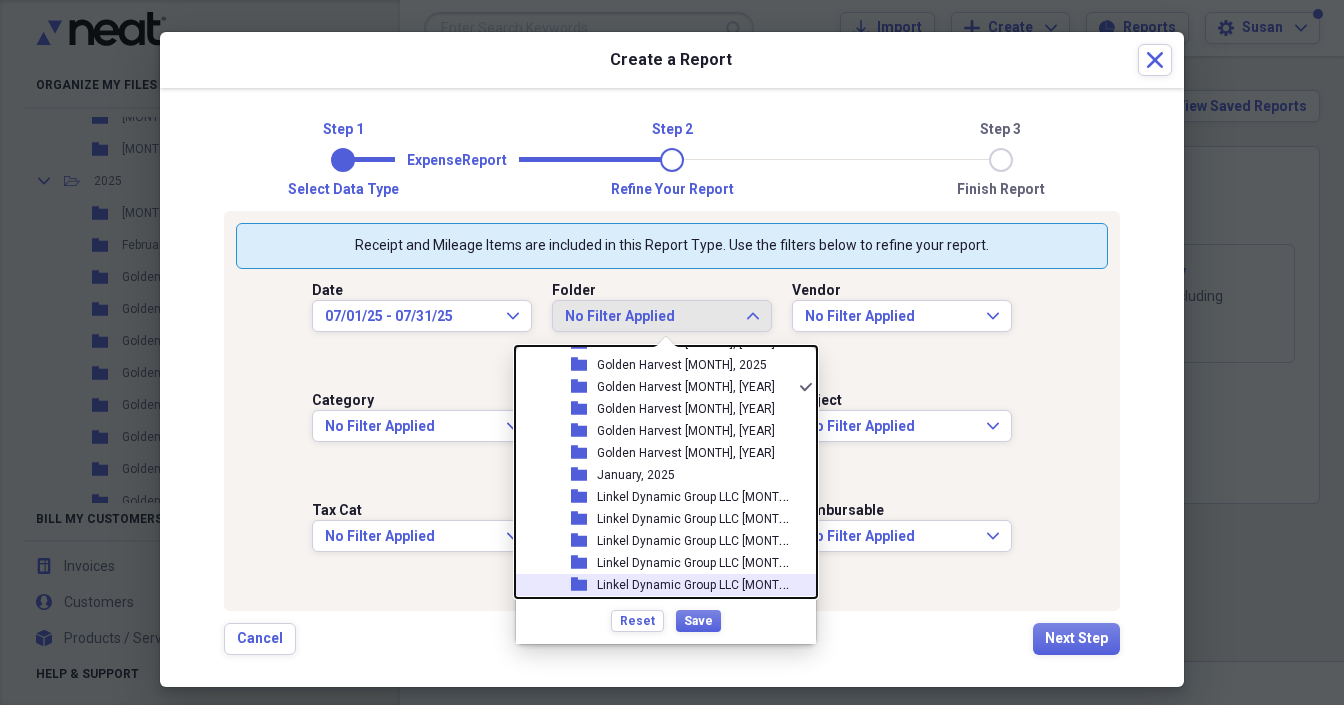 scroll, scrollTop: 0, scrollLeft: 0, axis: both 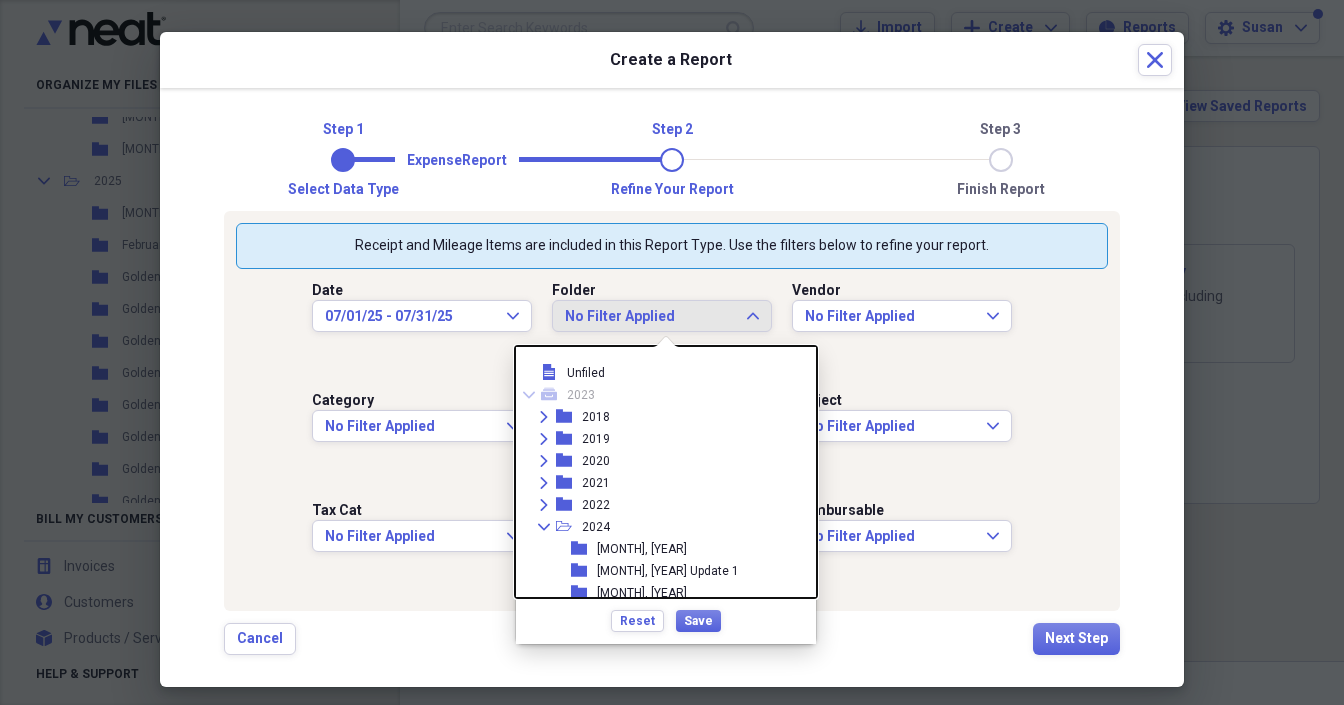 click on "Reset Save" at bounding box center (666, 620) 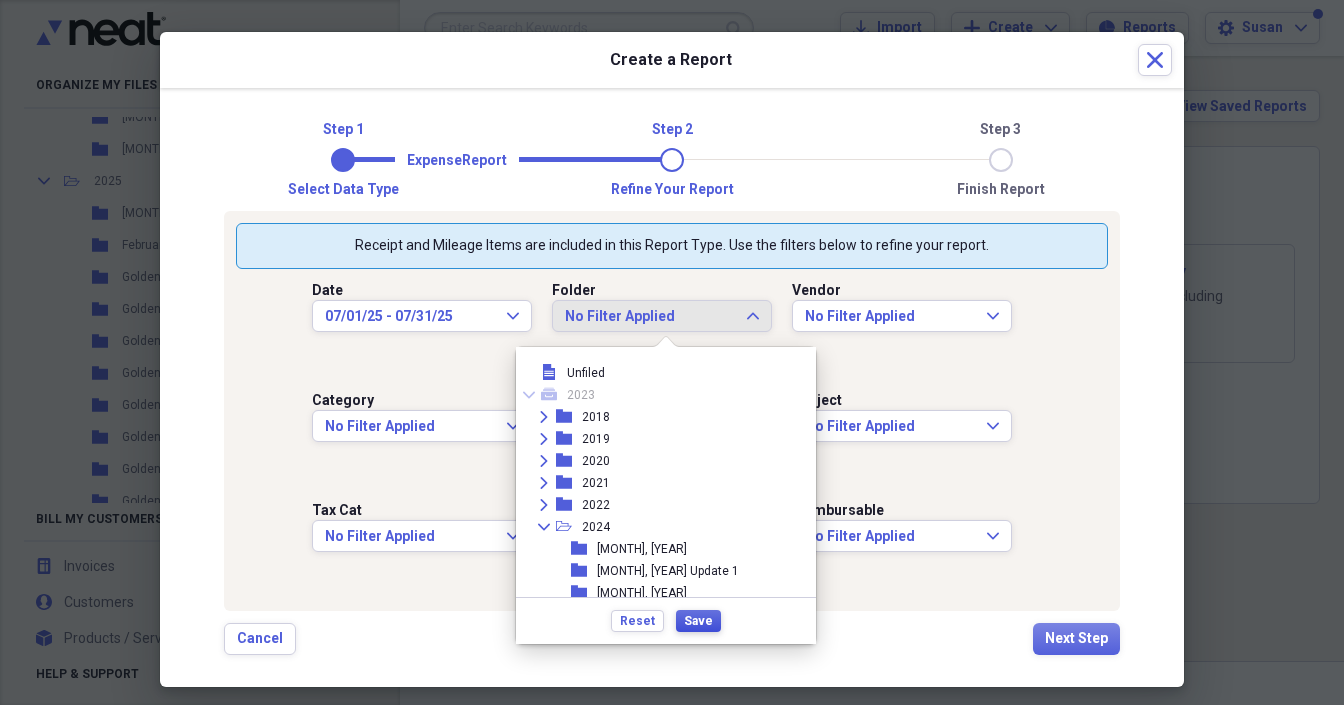click on "Save" at bounding box center (698, 621) 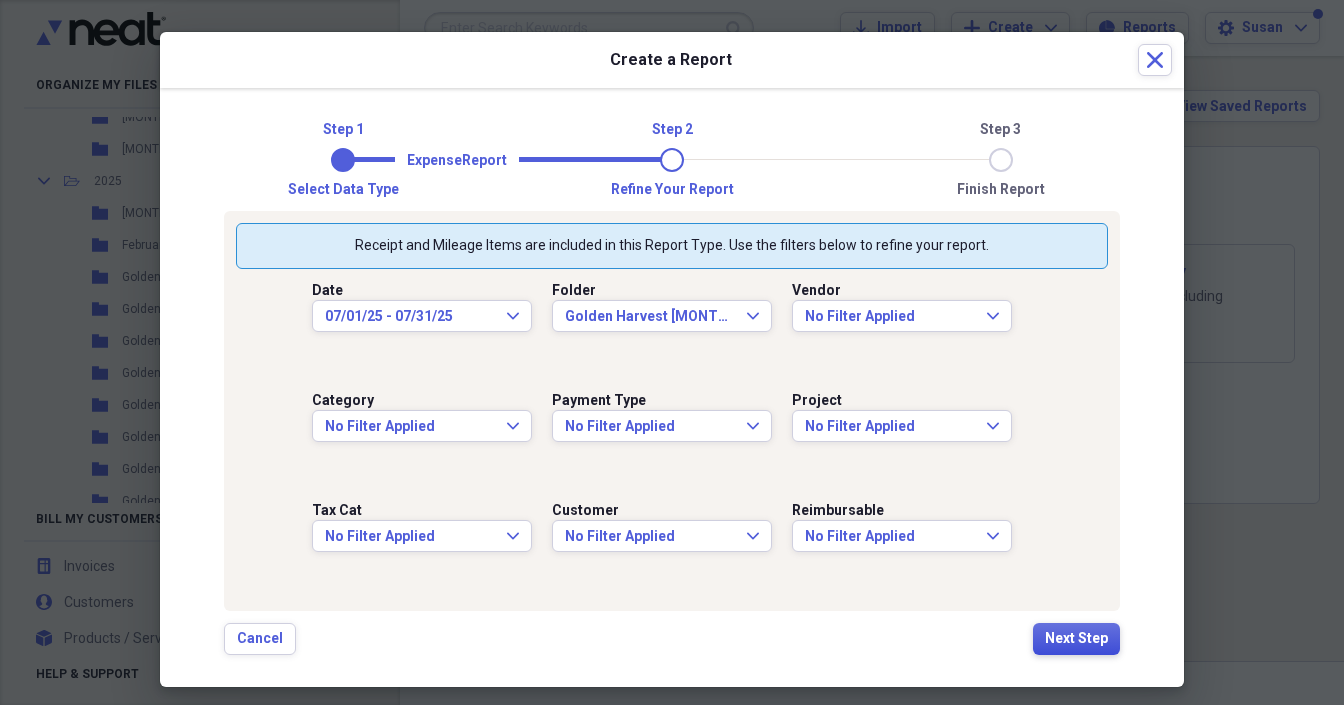 click on "Next Step" at bounding box center (1076, 639) 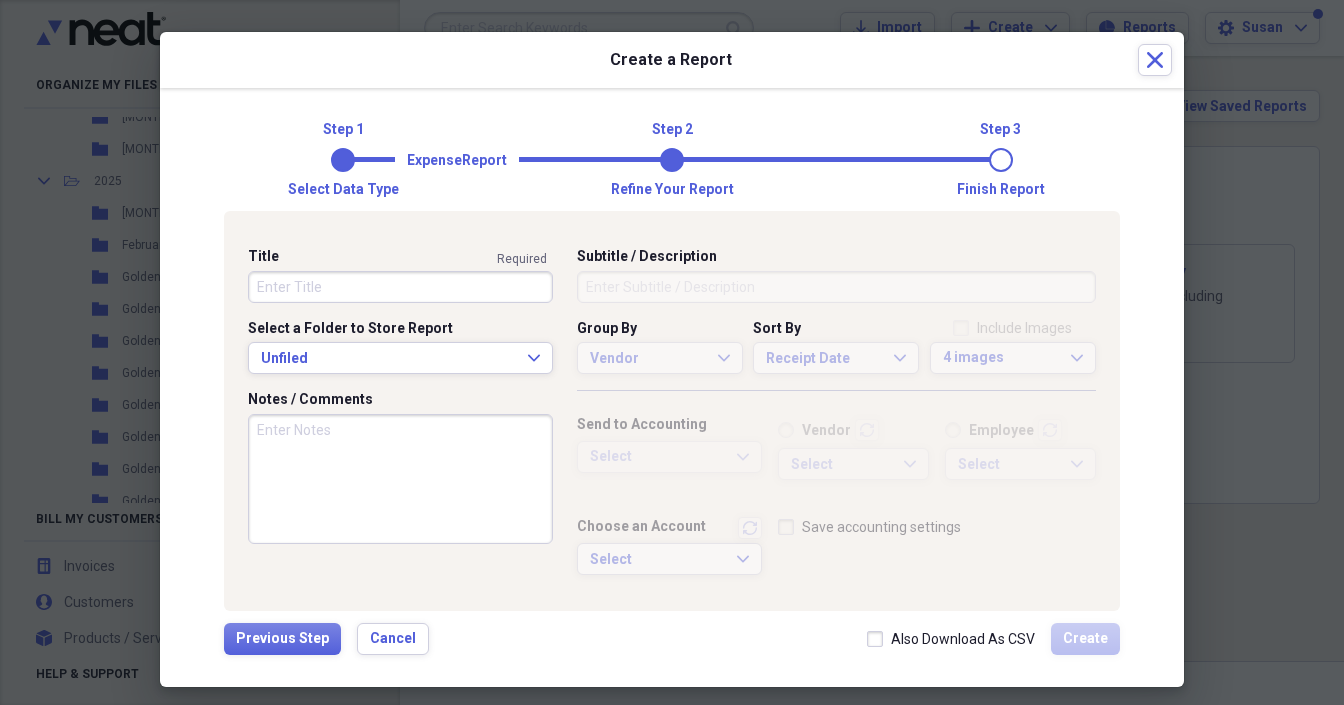 drag, startPoint x: 372, startPoint y: 284, endPoint x: 377, endPoint y: 271, distance: 13.928389 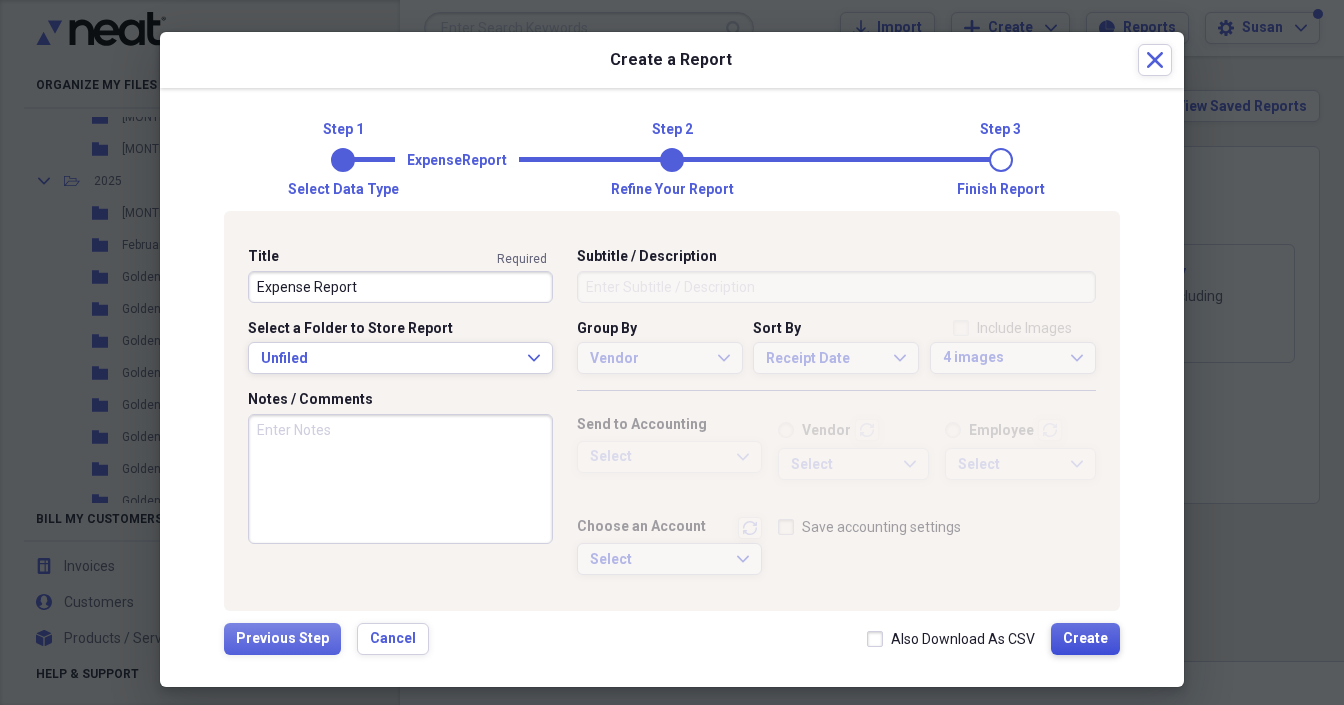 type on "Expense Report" 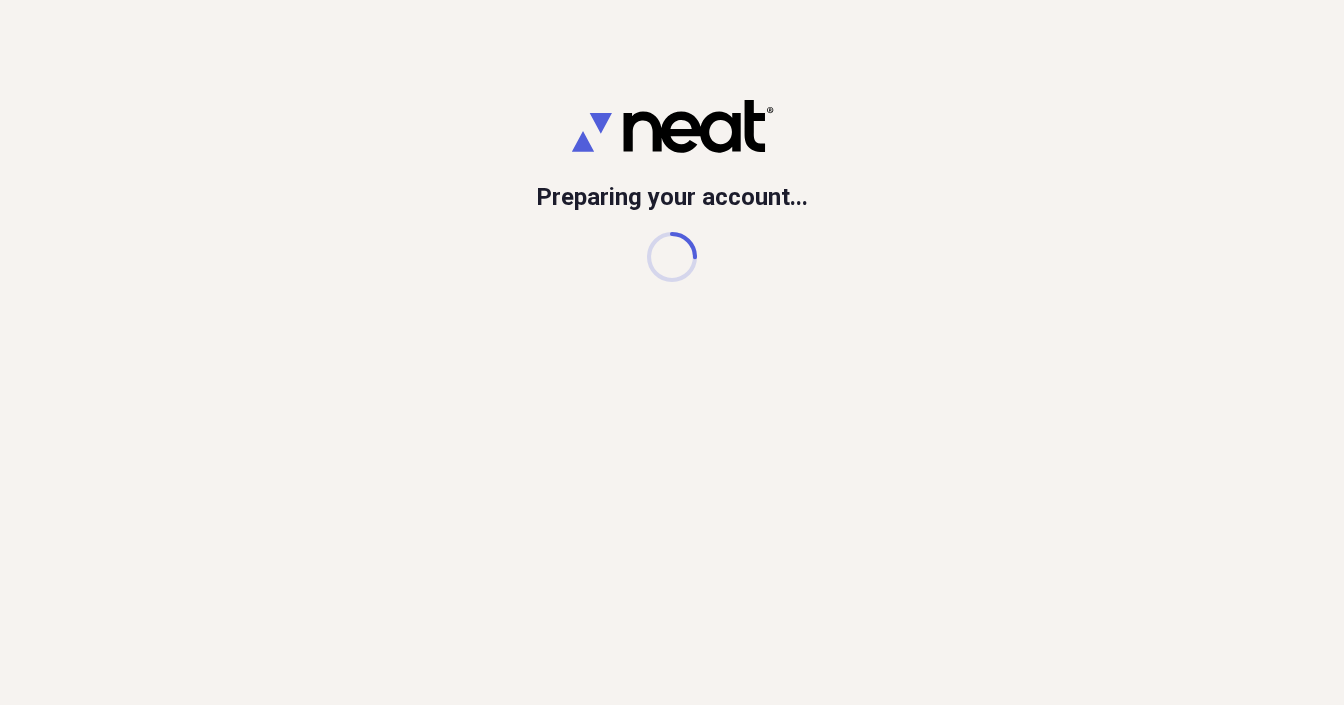 scroll, scrollTop: 0, scrollLeft: 0, axis: both 